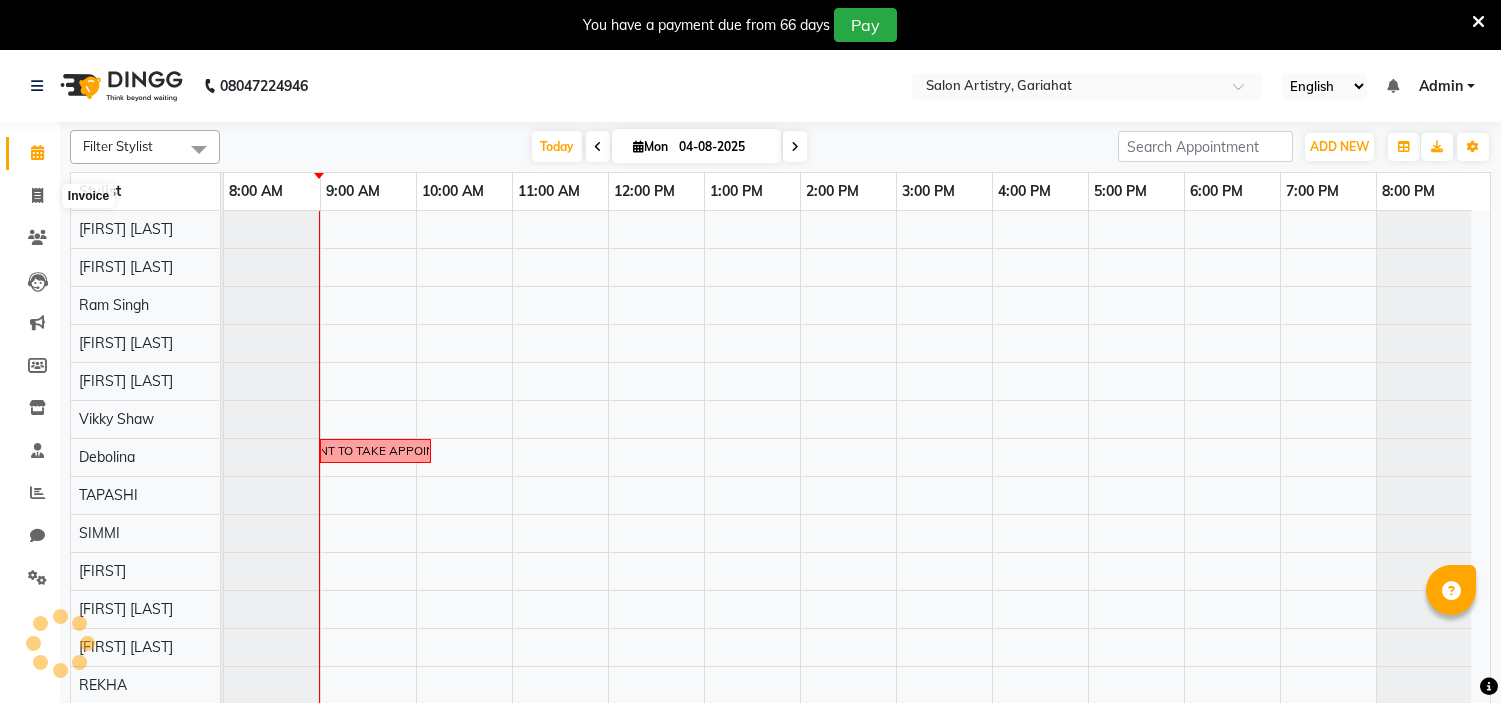 scroll, scrollTop: 0, scrollLeft: 0, axis: both 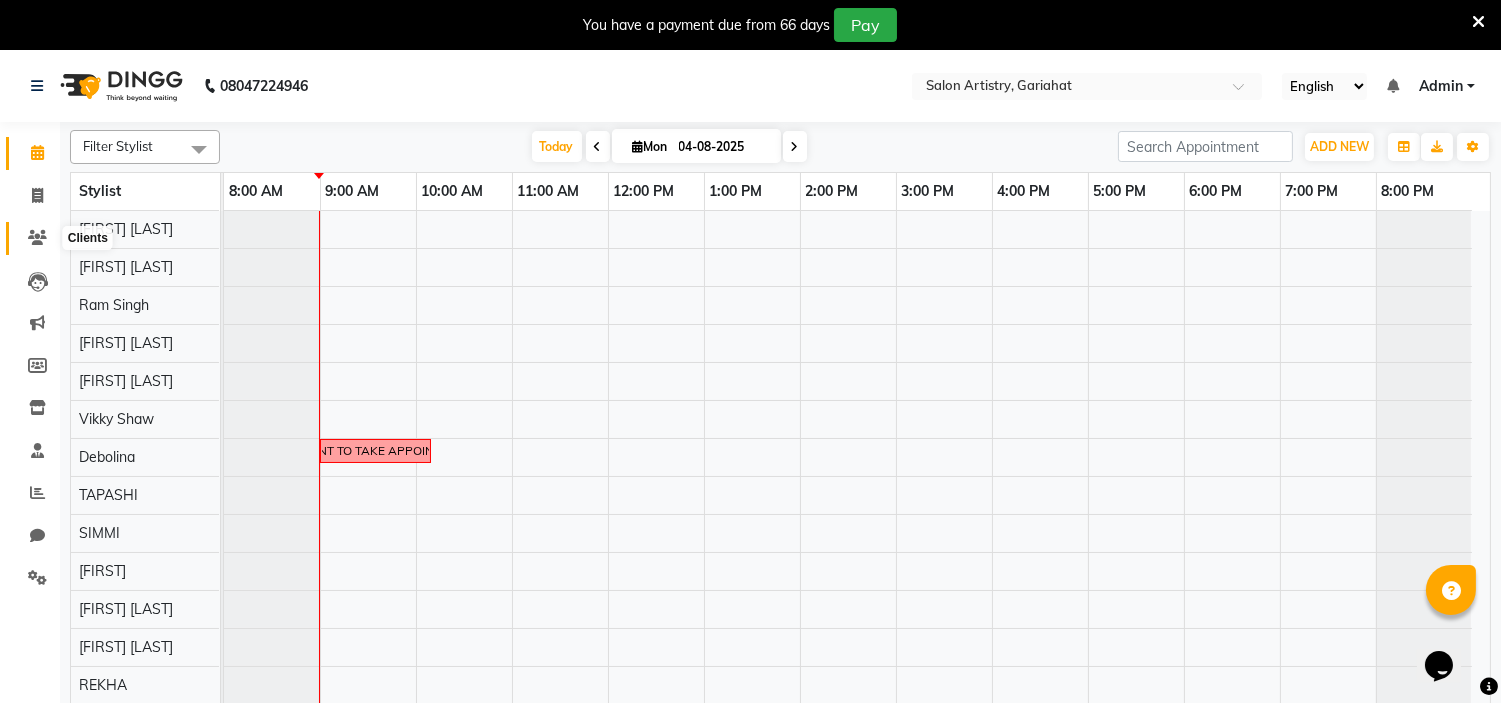 click 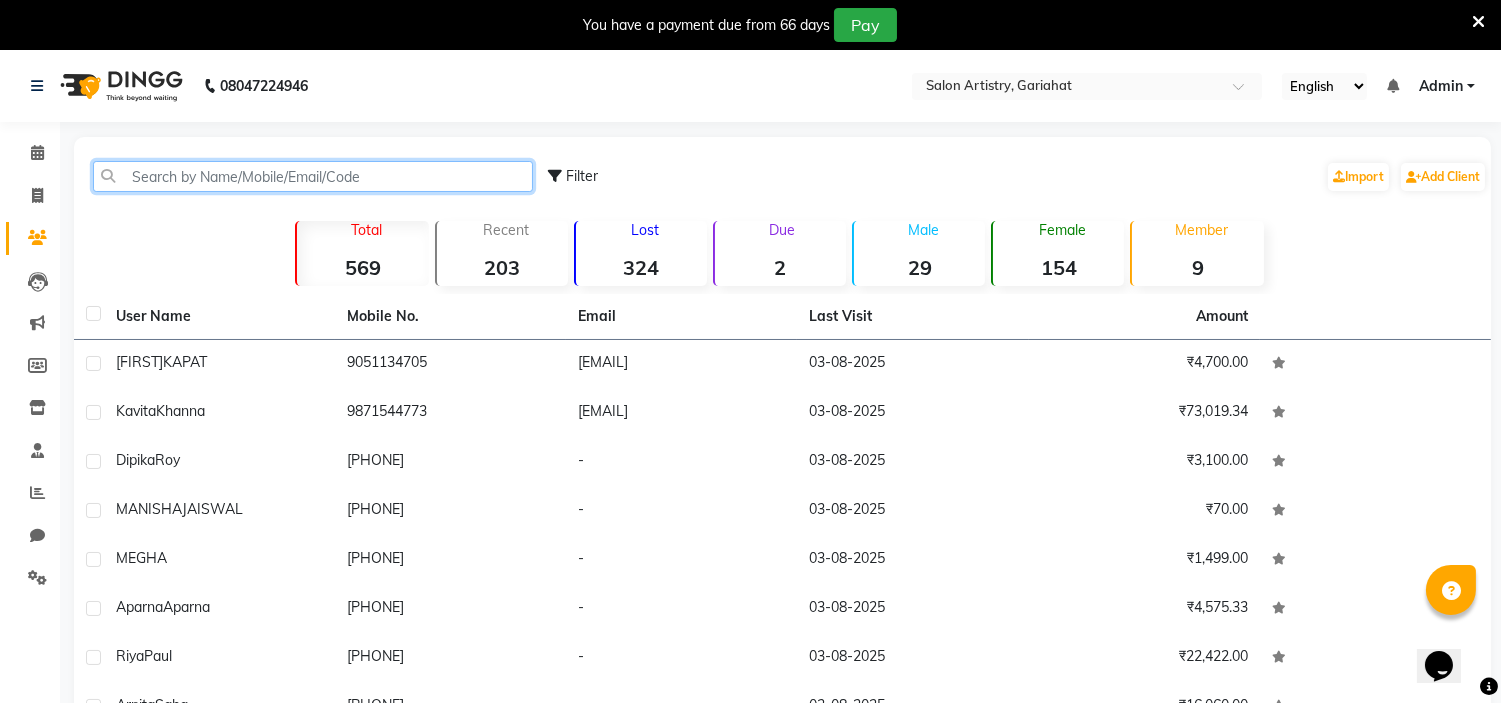 click 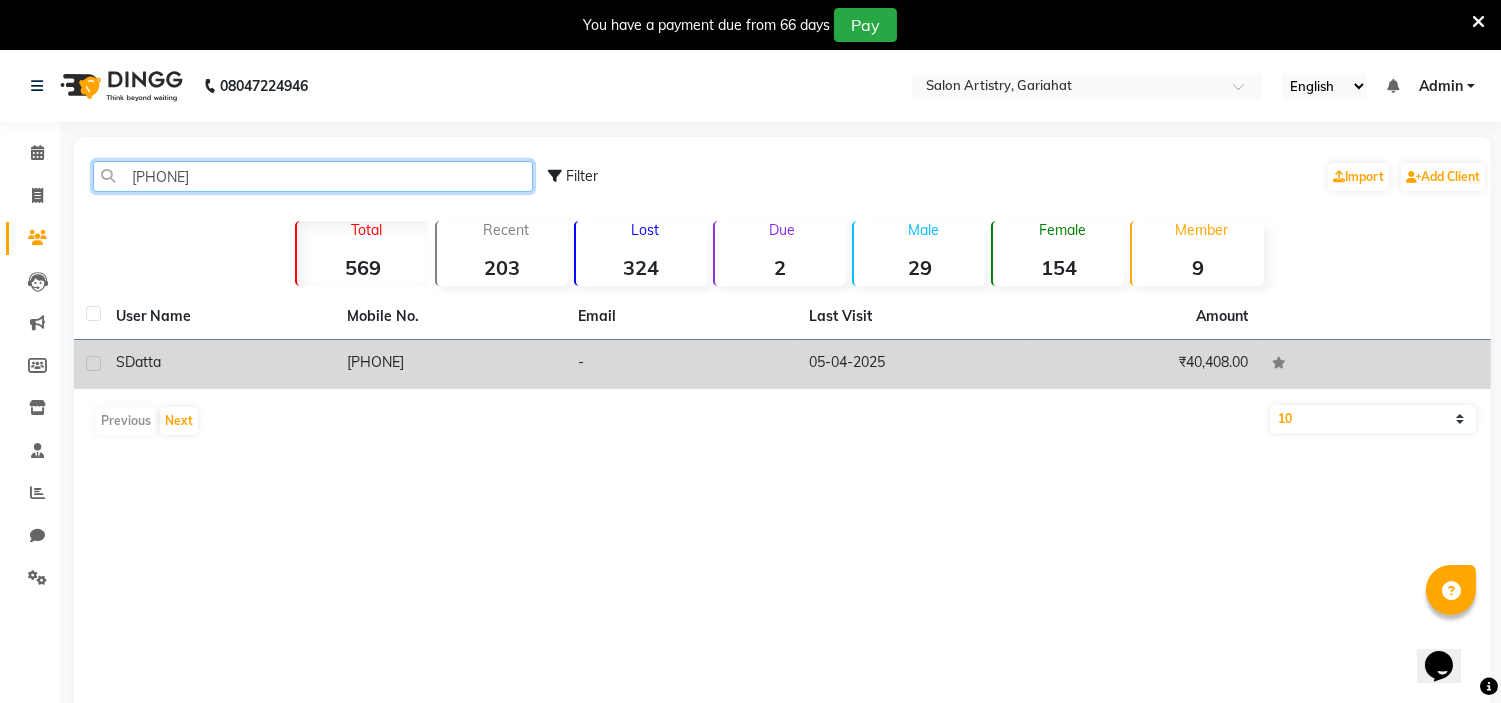 type on "[PHONE]" 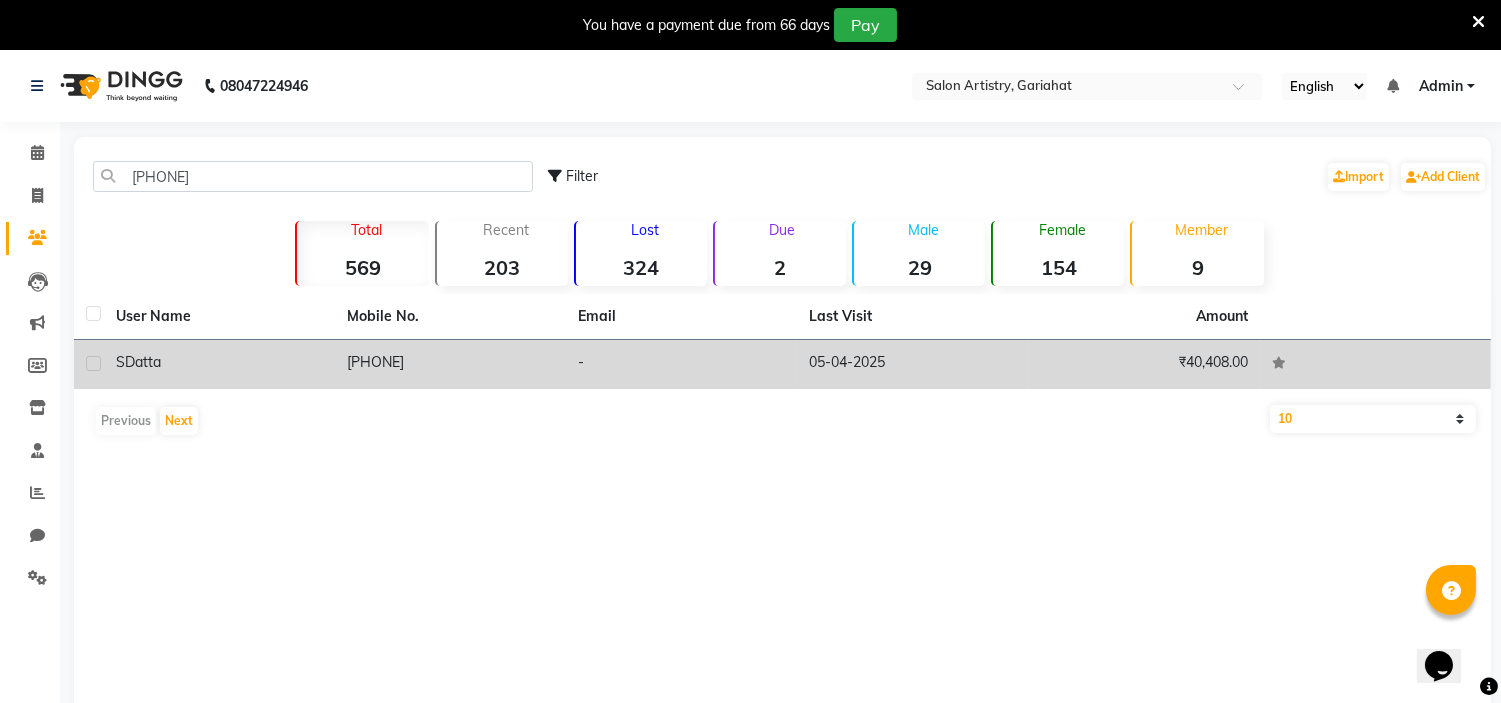 click on "Datta" 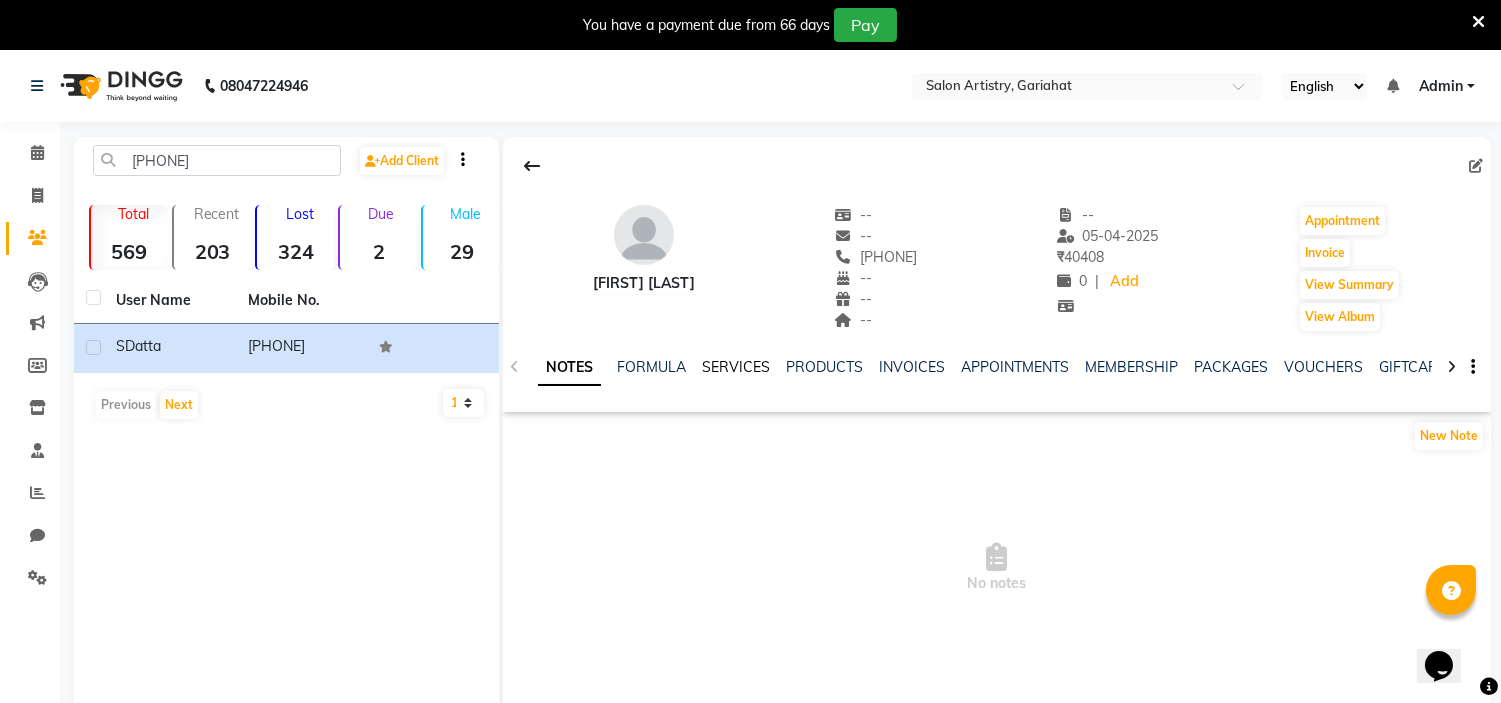 click on "SERVICES" 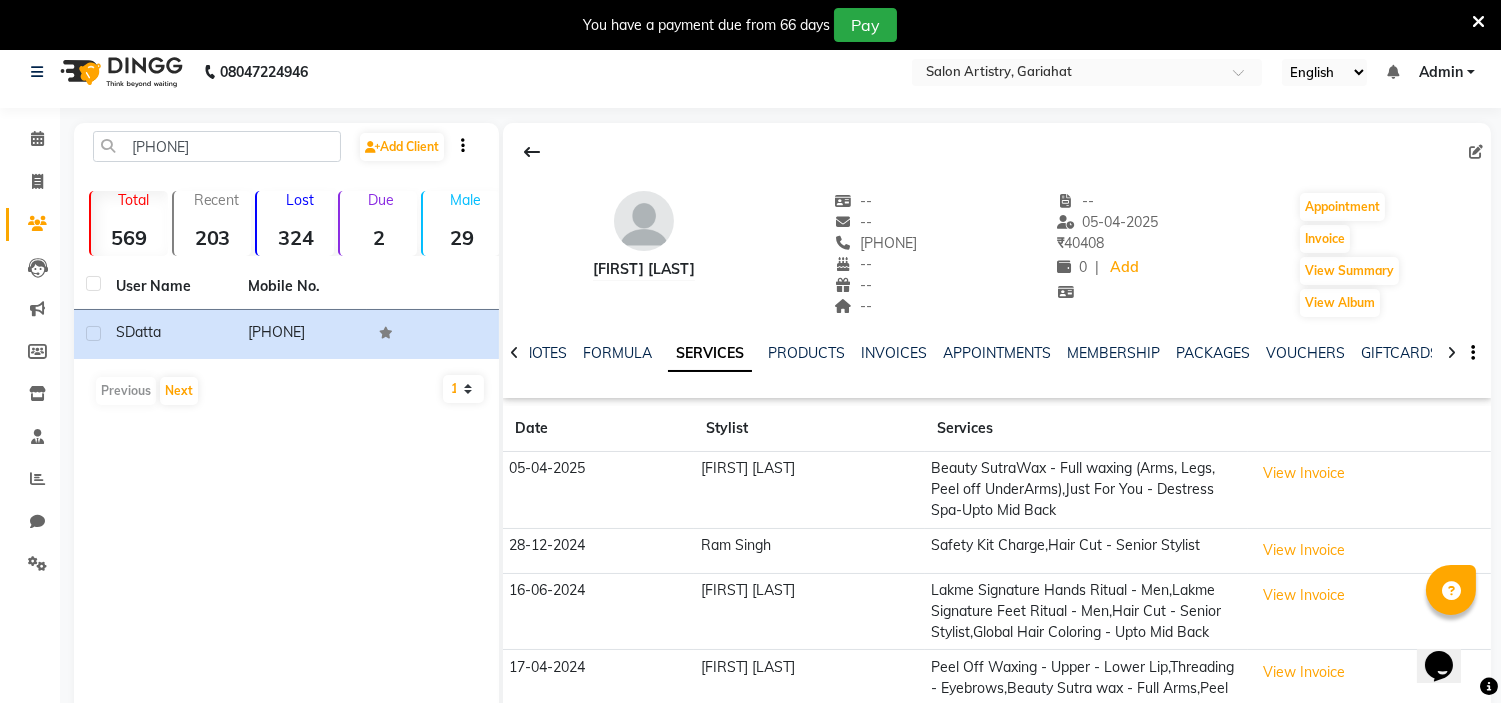 scroll, scrollTop: 0, scrollLeft: 0, axis: both 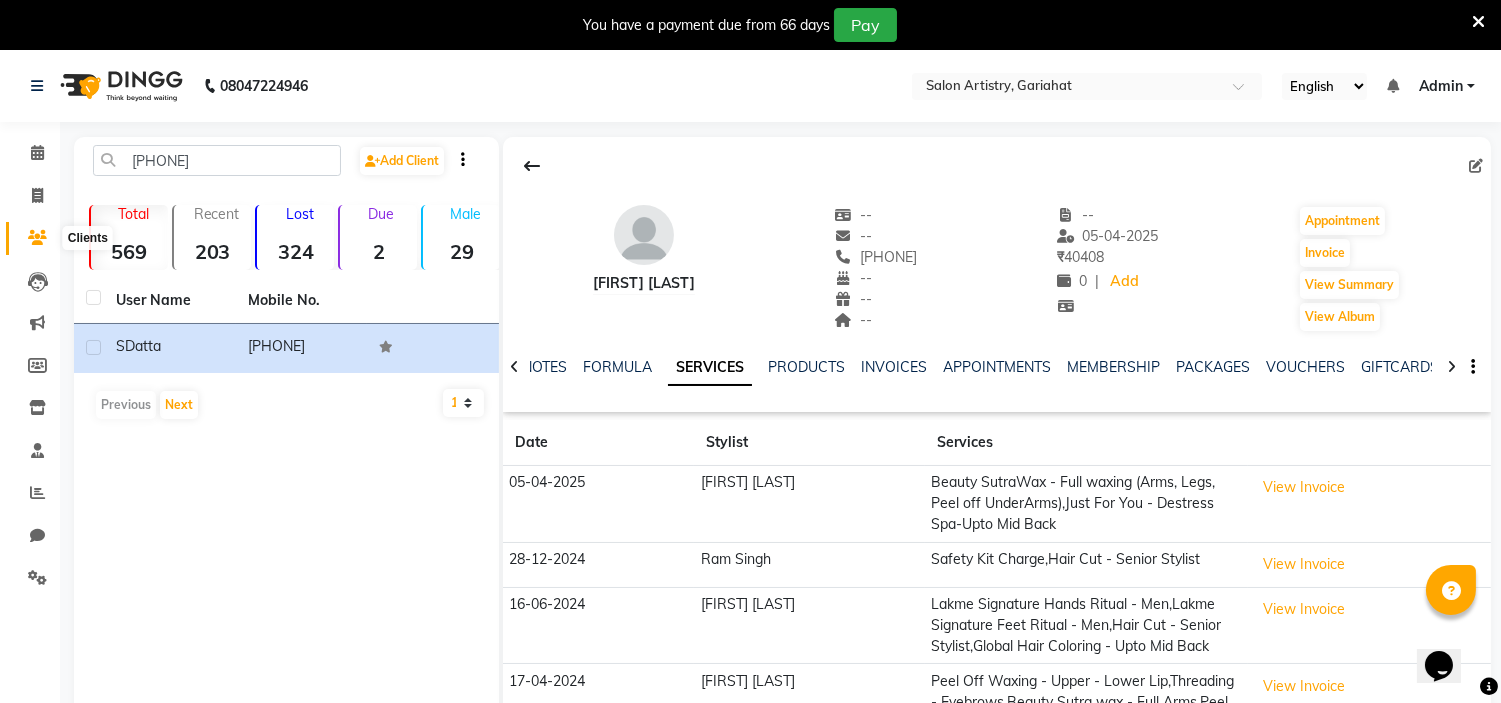click 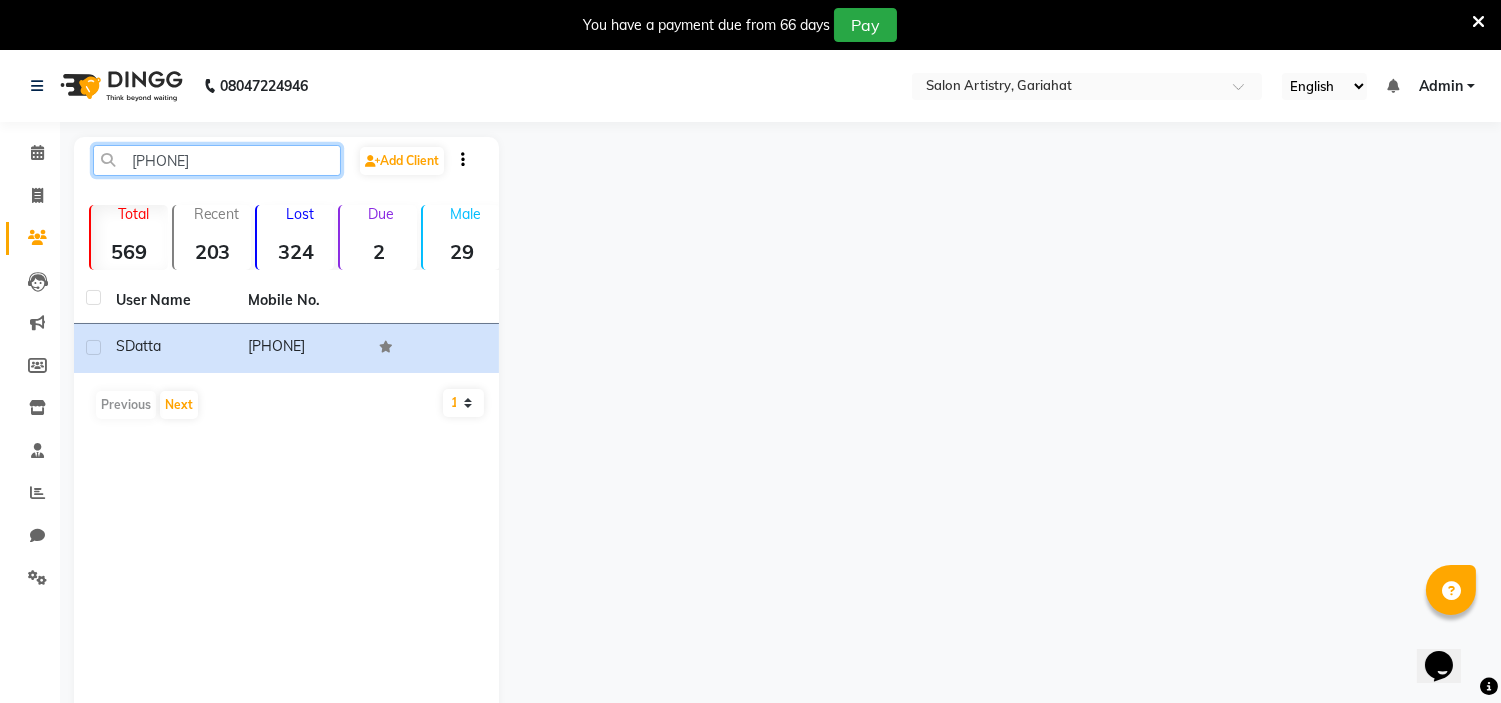 click on "[PHONE]" 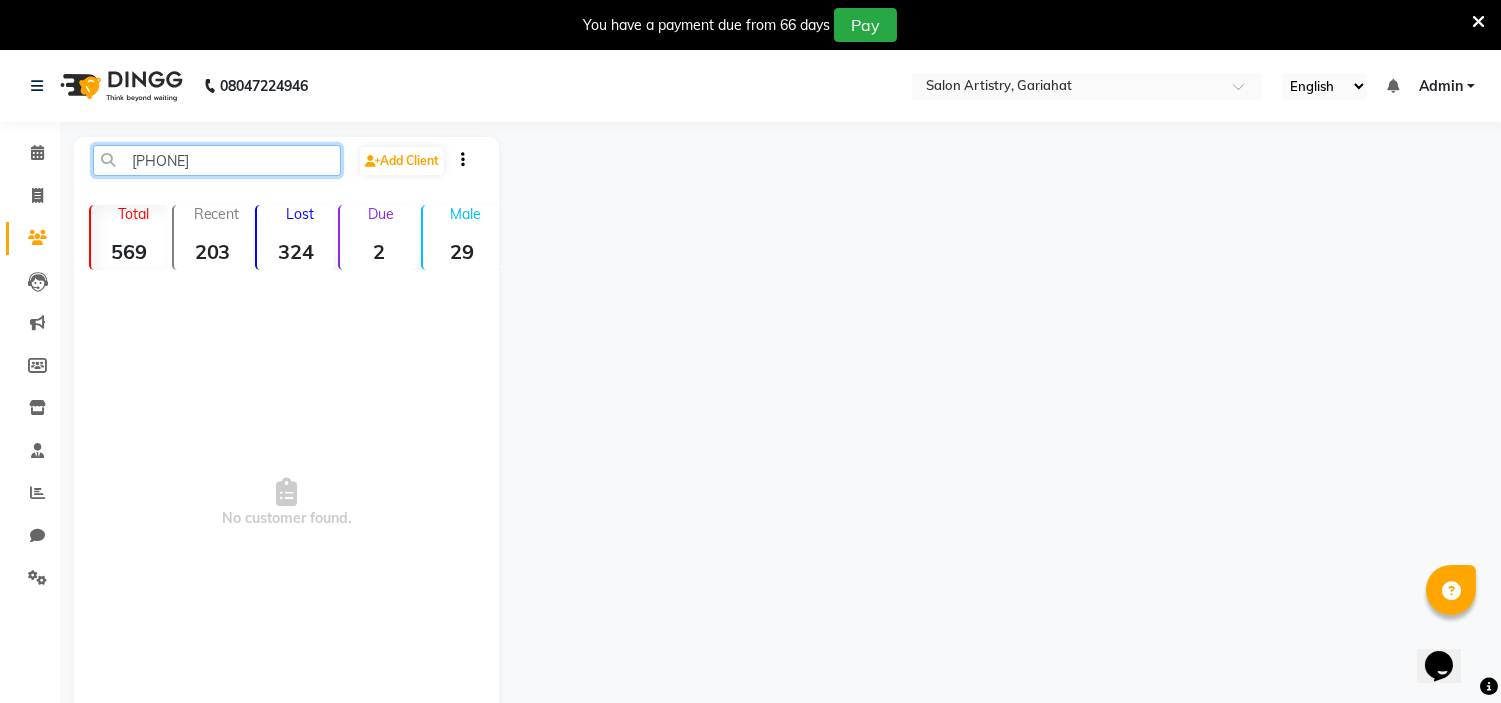type on "9874221843" 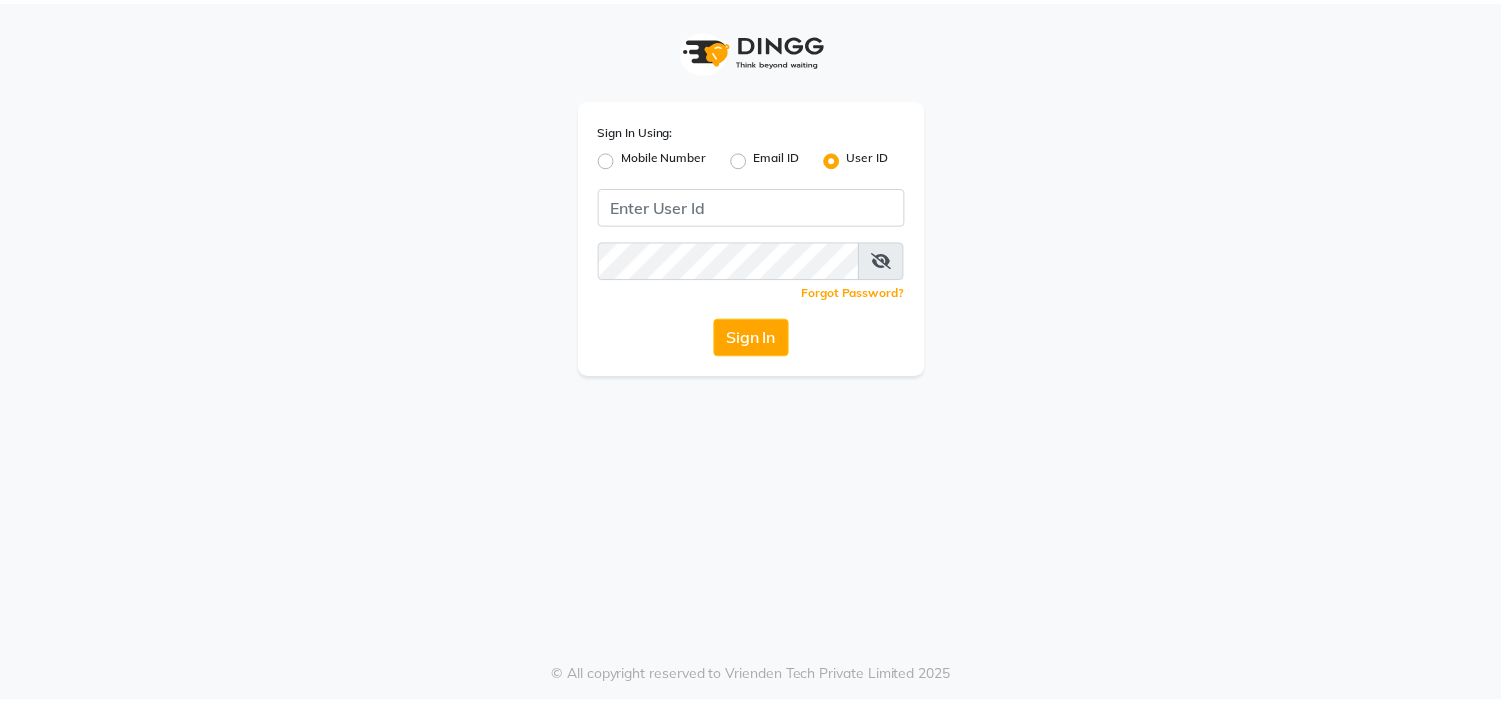 scroll, scrollTop: 0, scrollLeft: 0, axis: both 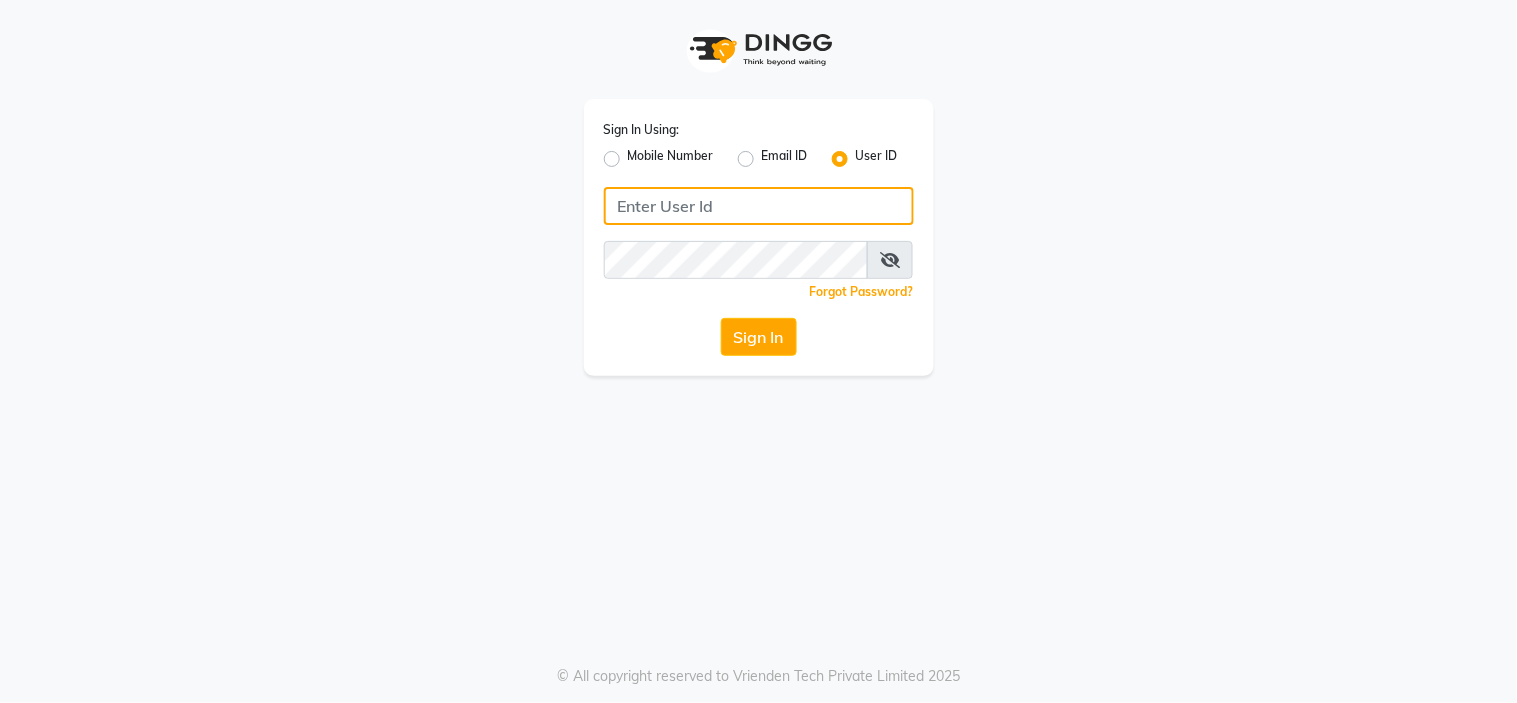 type on "artistry123" 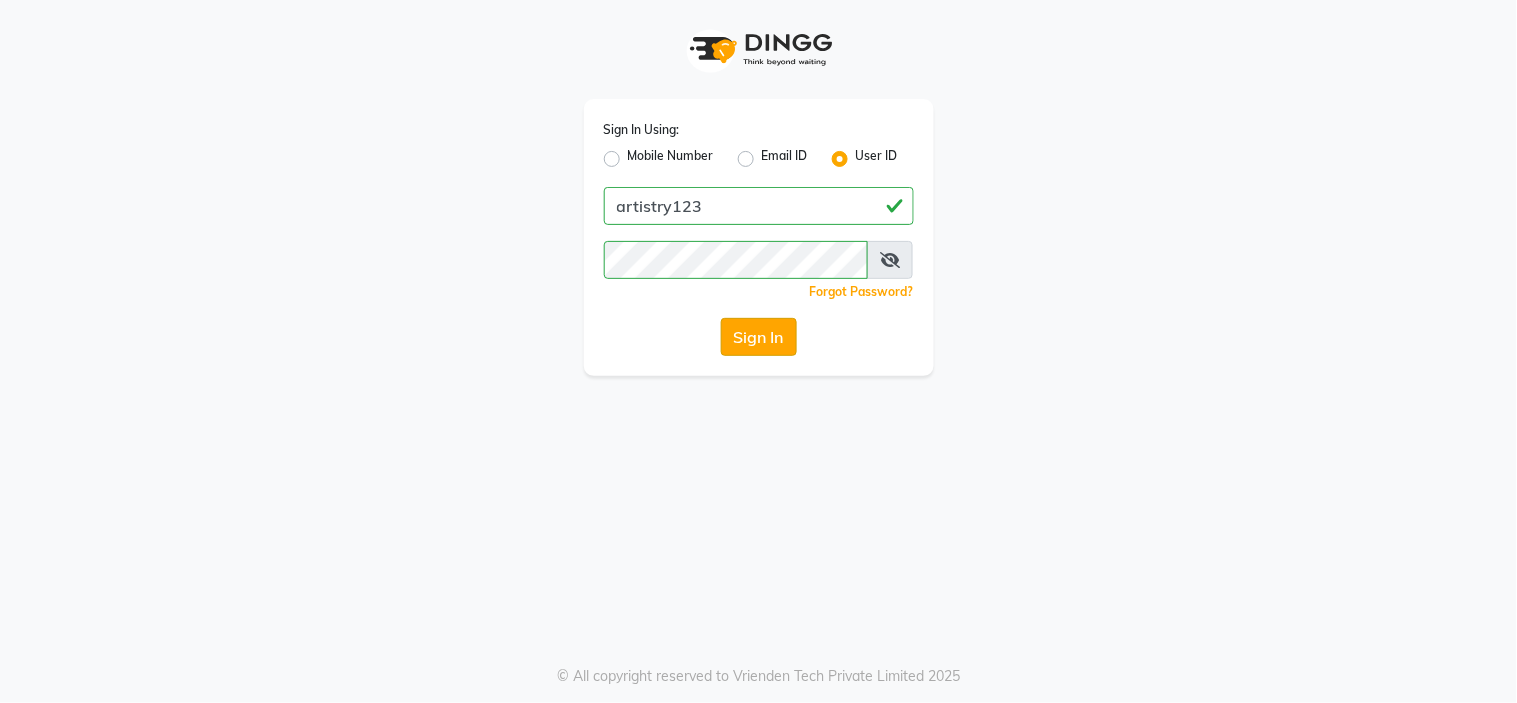 click on "Sign In" 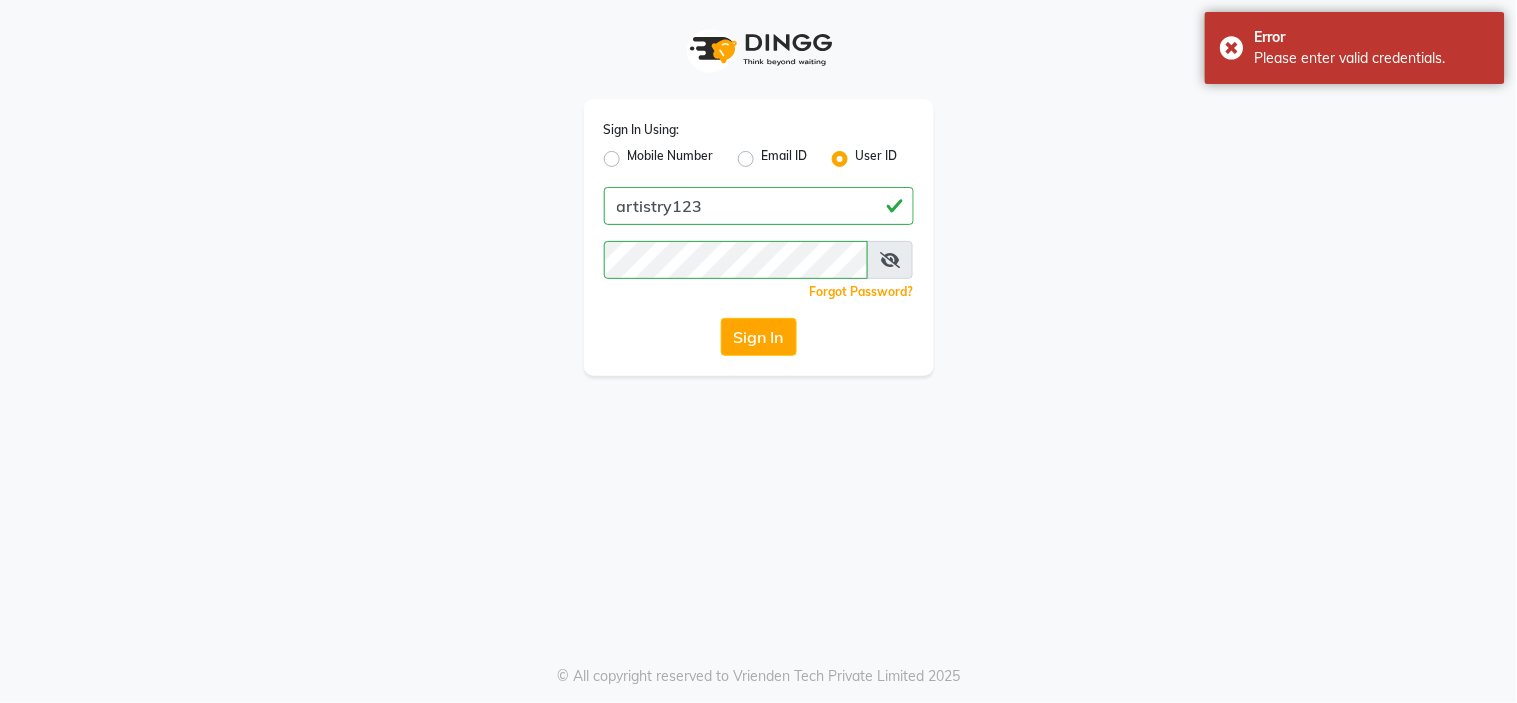 click at bounding box center (890, 260) 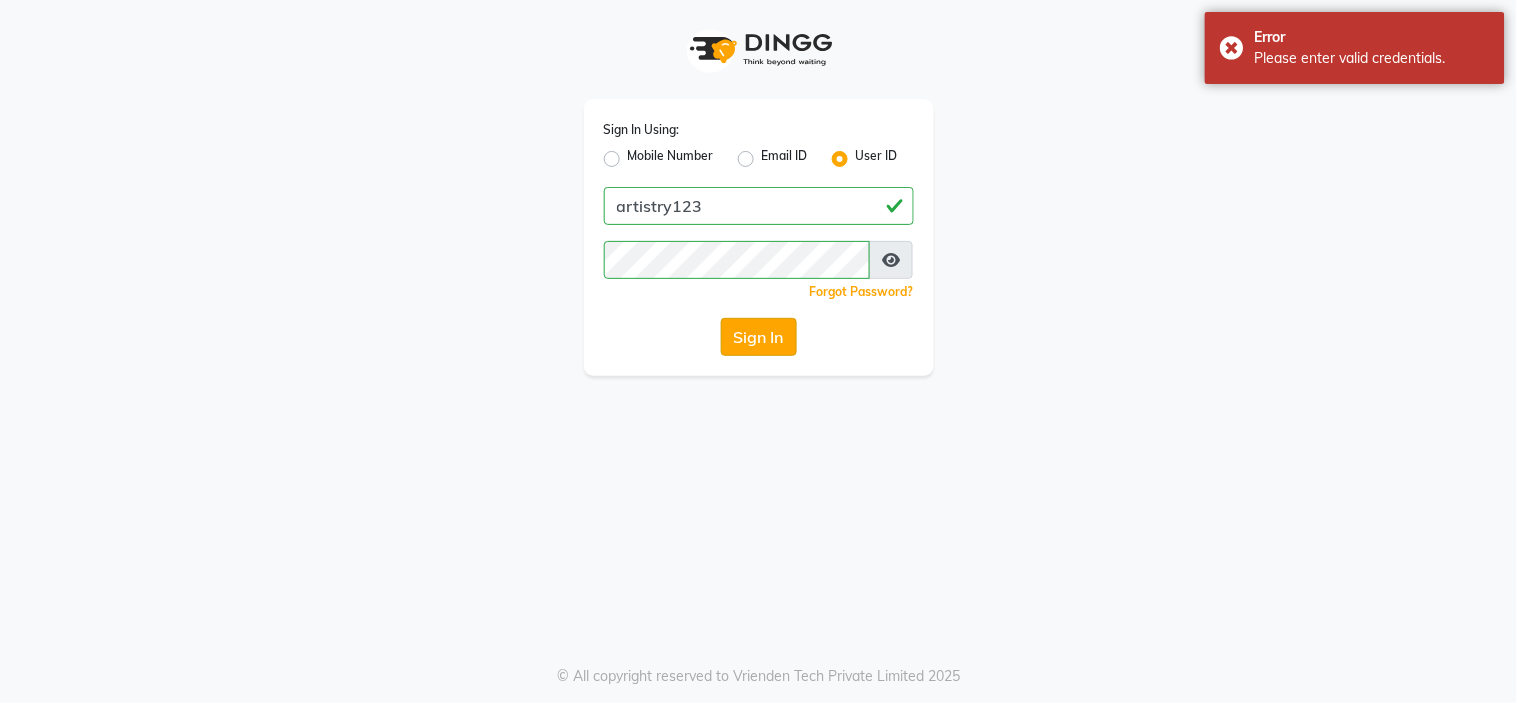 click on "Sign In" 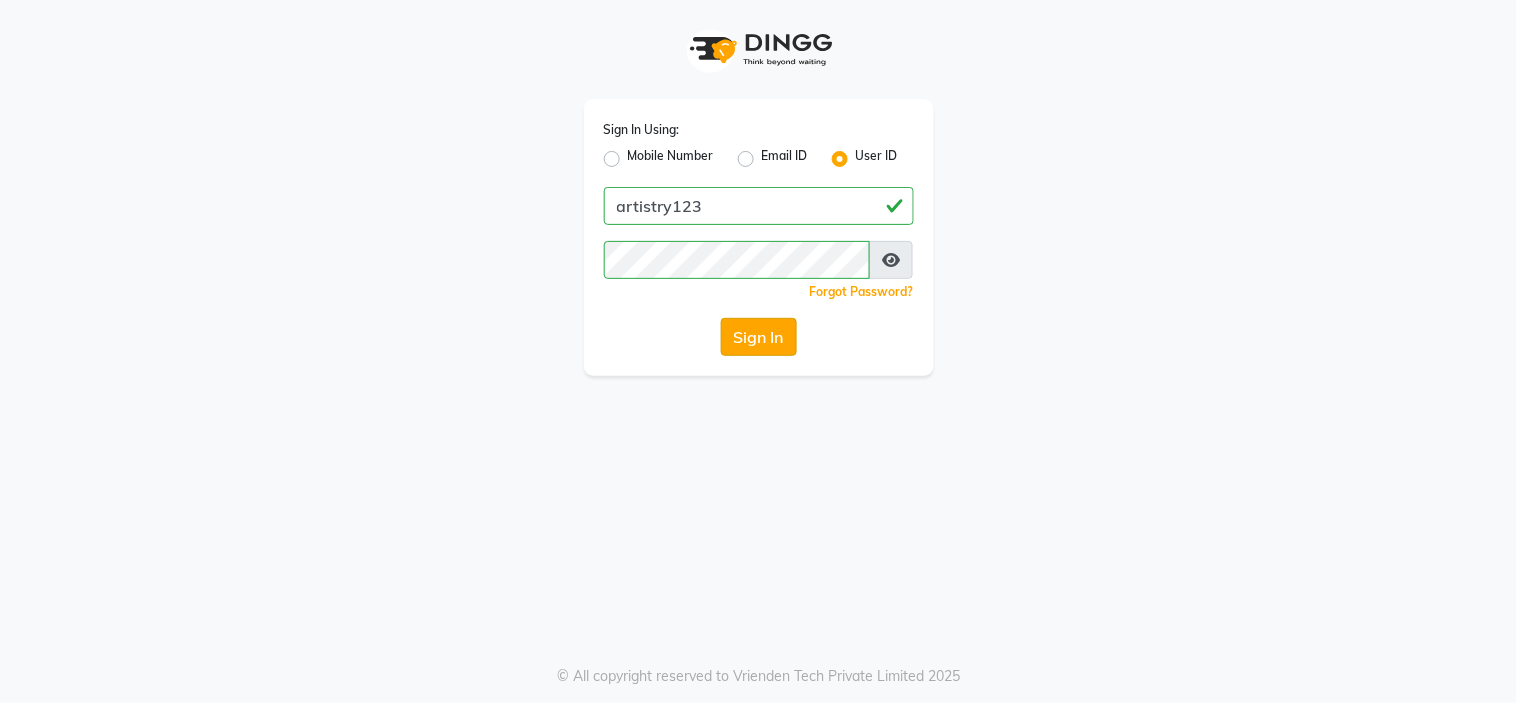 click on "Sign In" 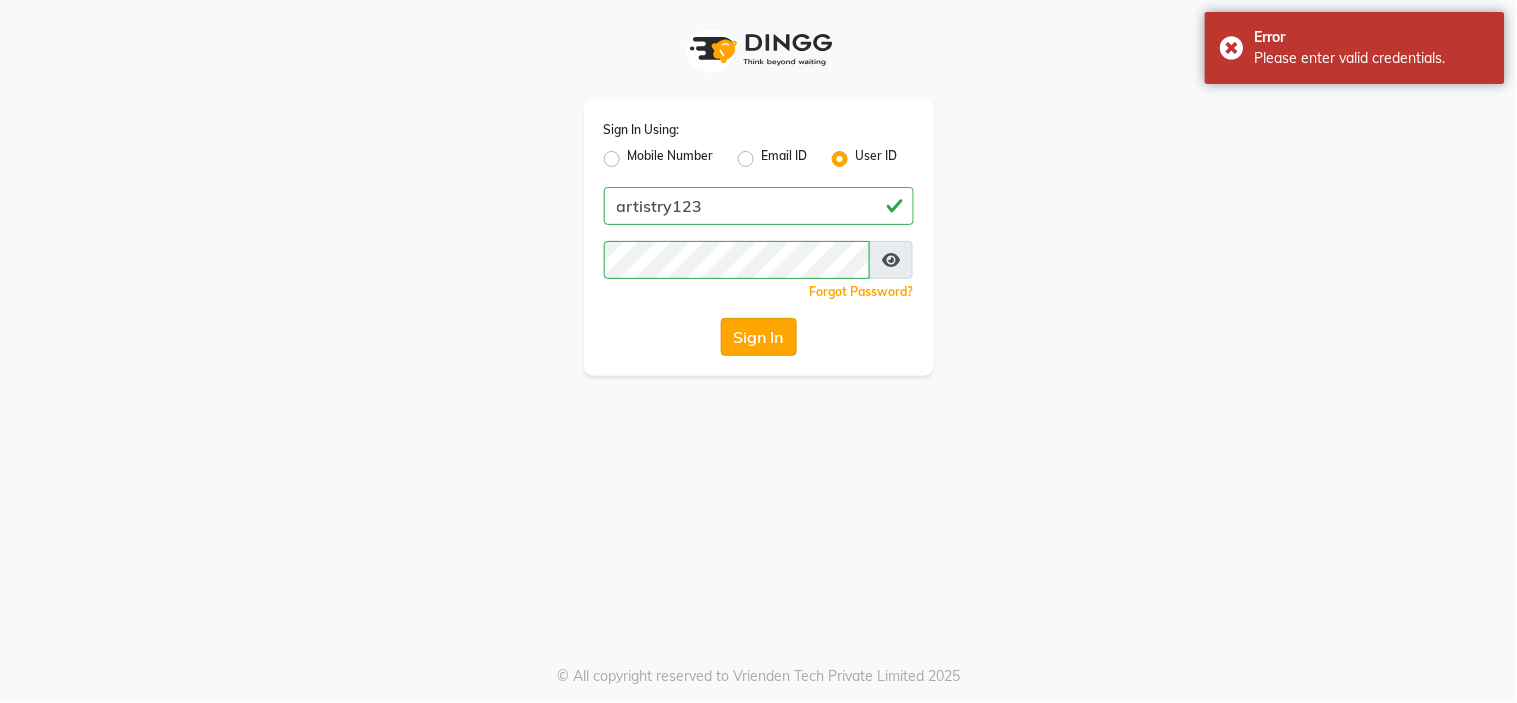 click on "Sign In" 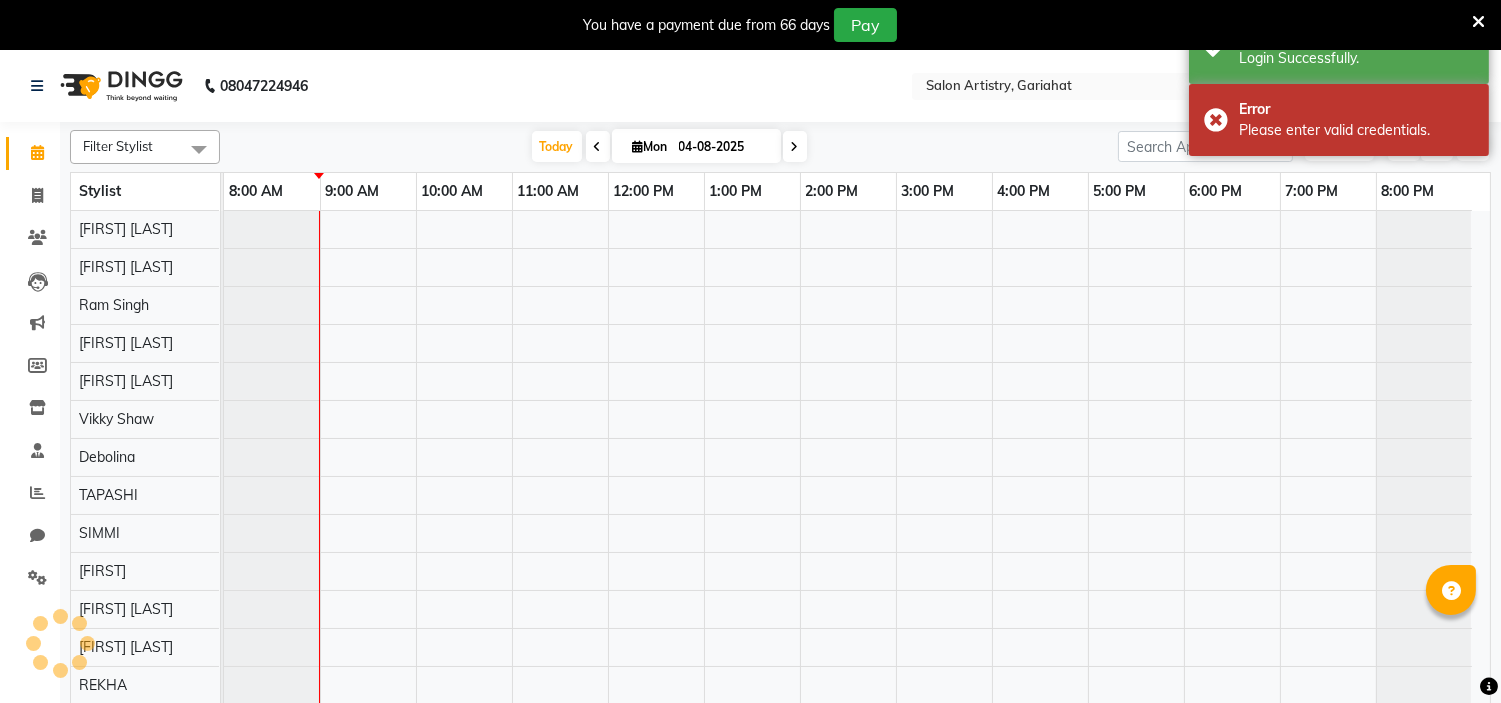 select on "en" 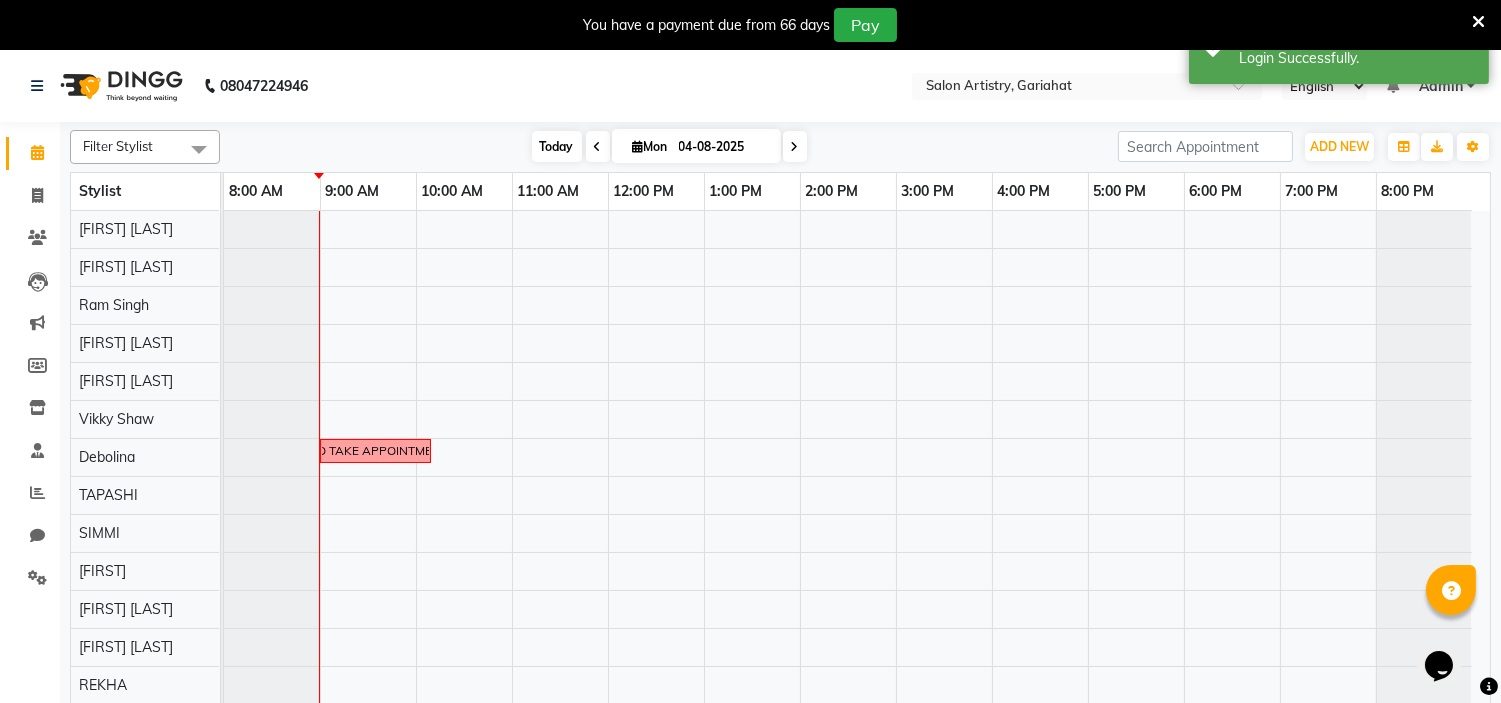 scroll, scrollTop: 0, scrollLeft: 0, axis: both 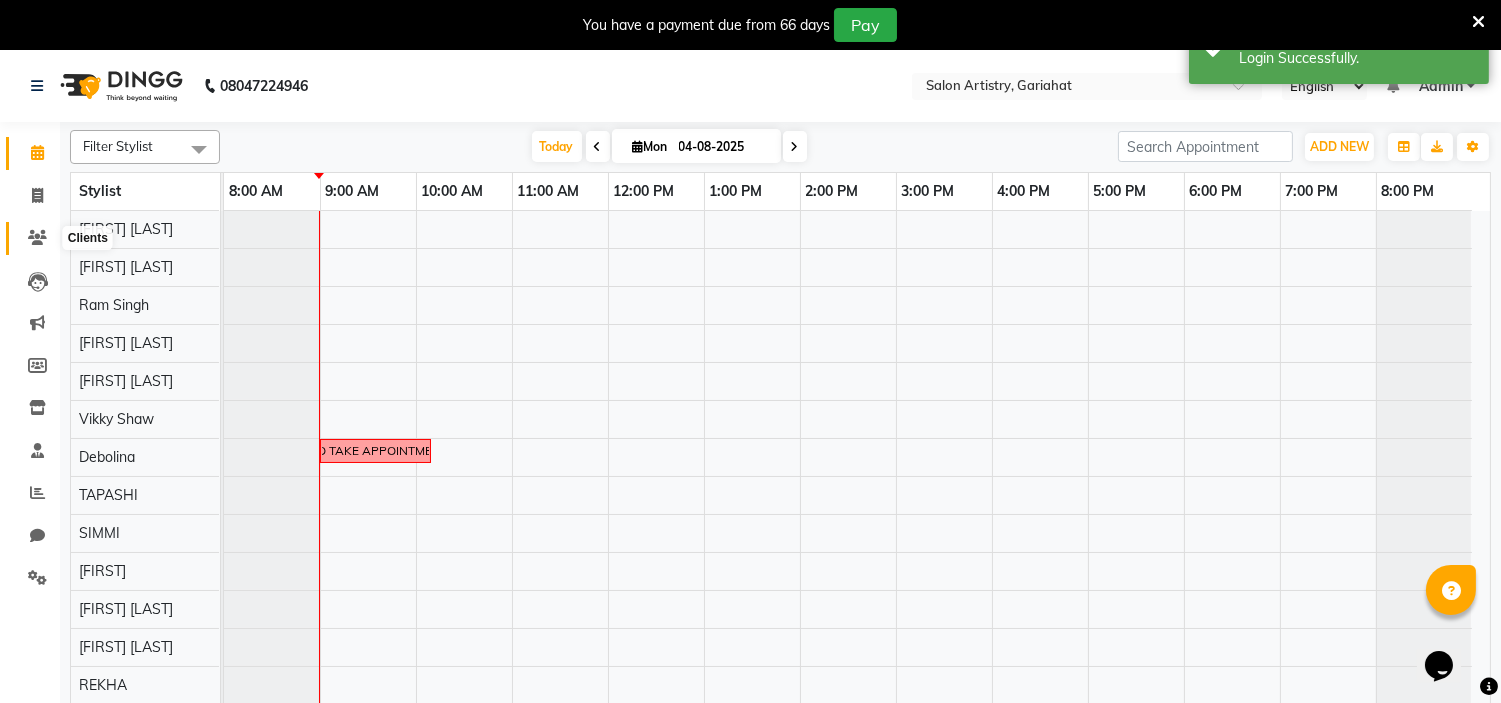 click 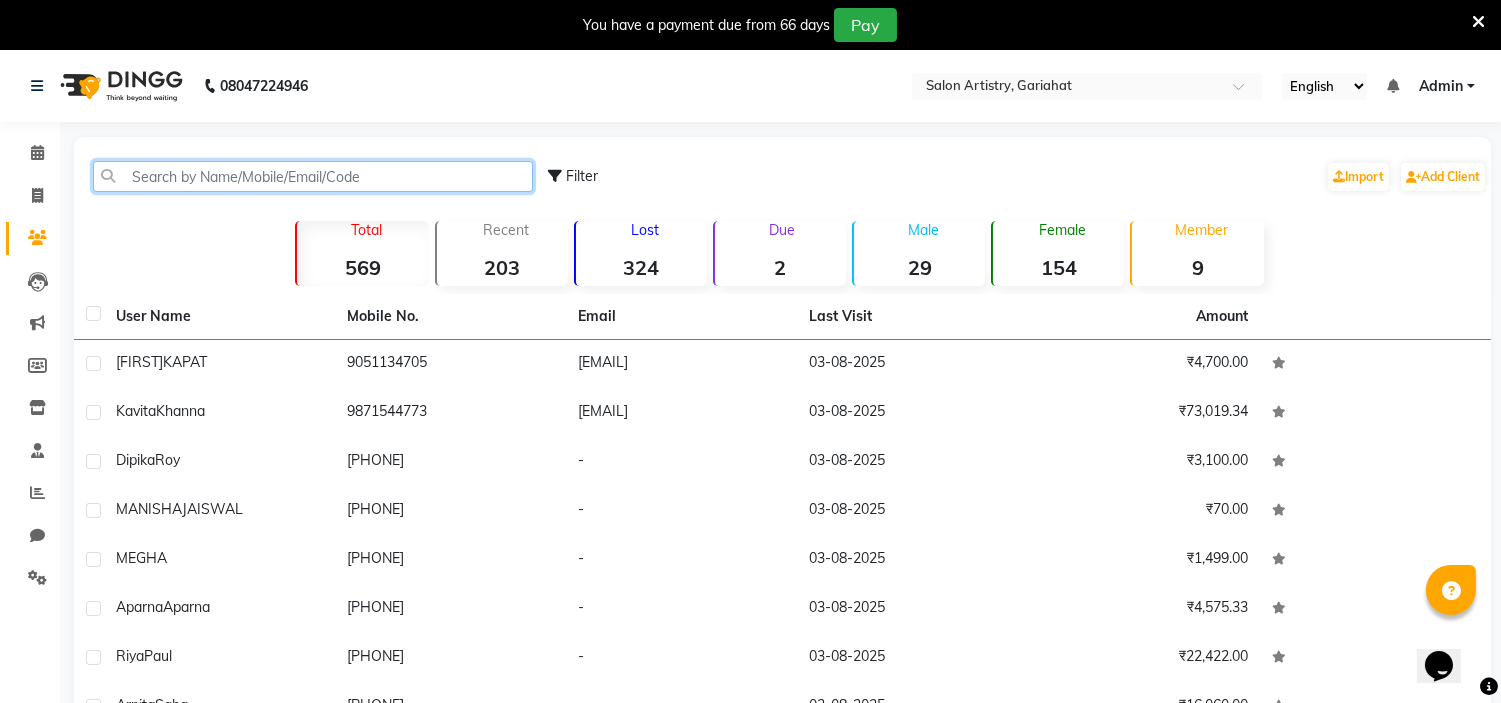 click 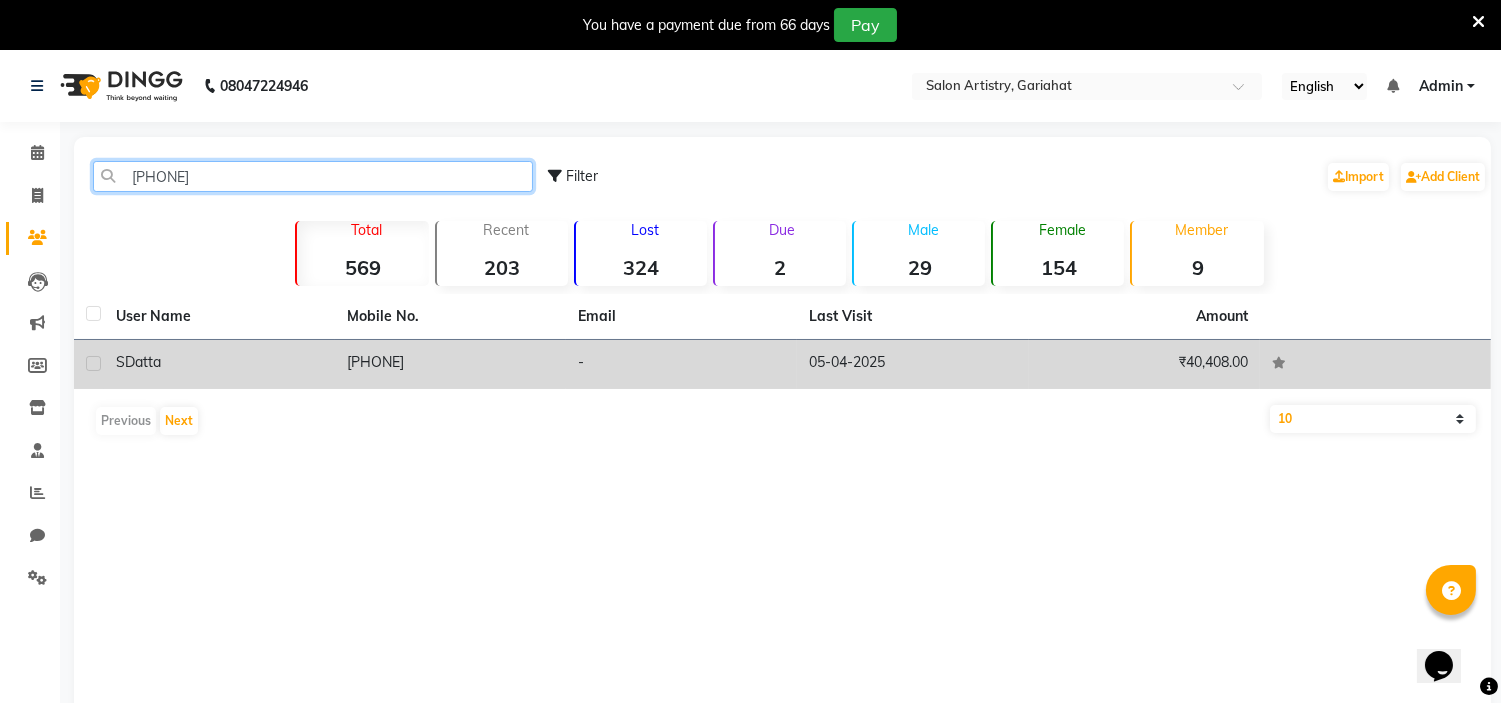 type on "[PHONE]" 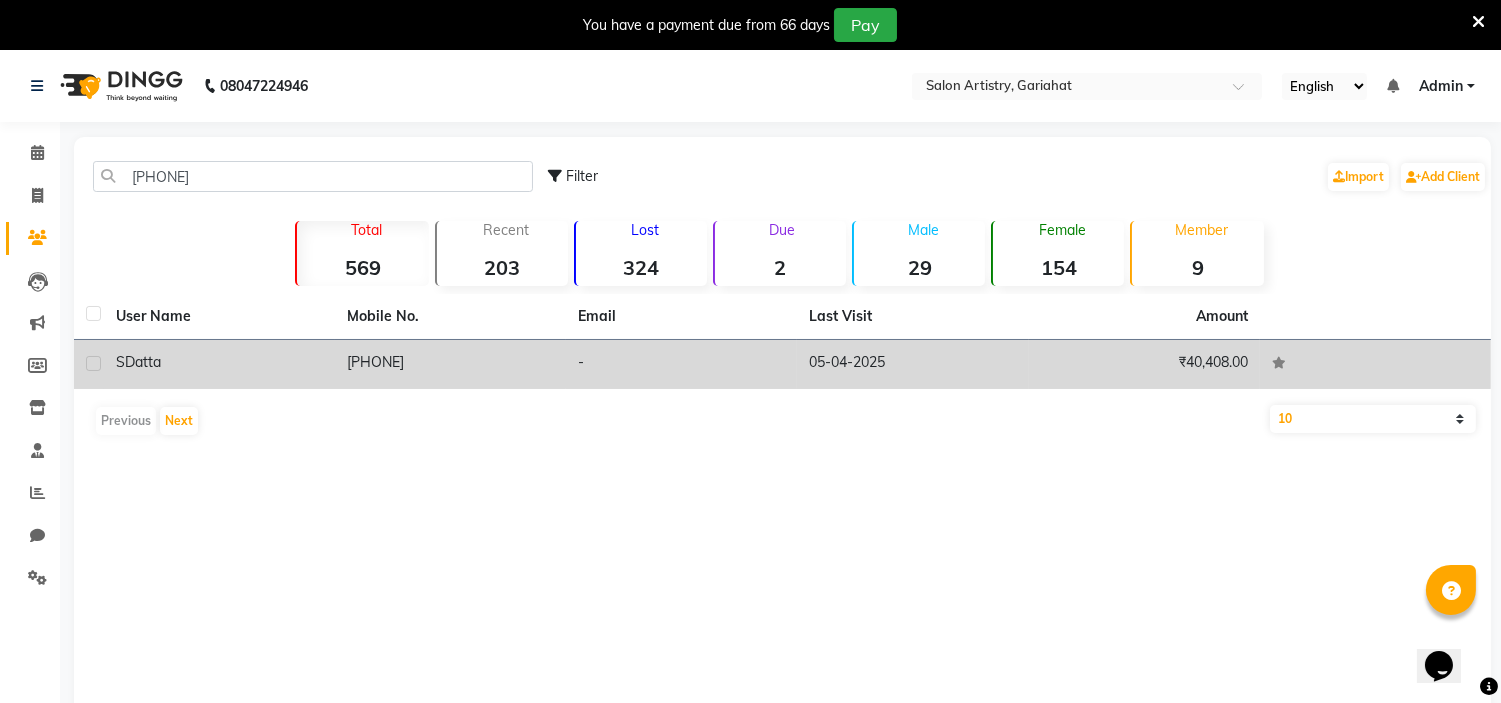 click on "Datta" 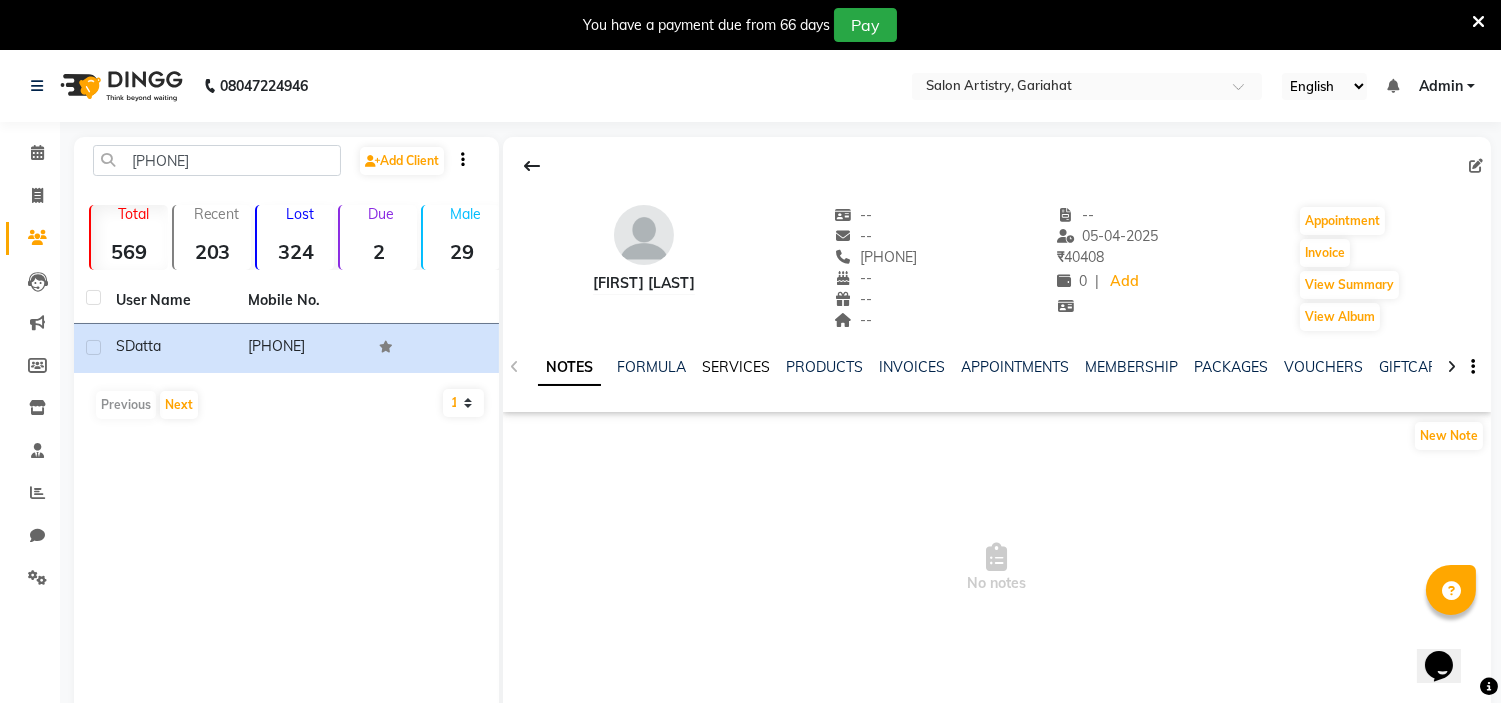 click on "SERVICES" 